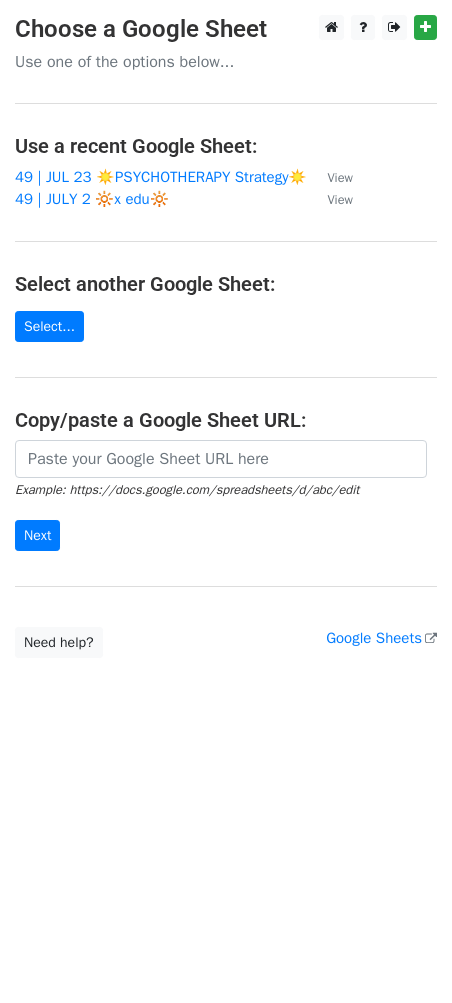 scroll, scrollTop: 0, scrollLeft: 0, axis: both 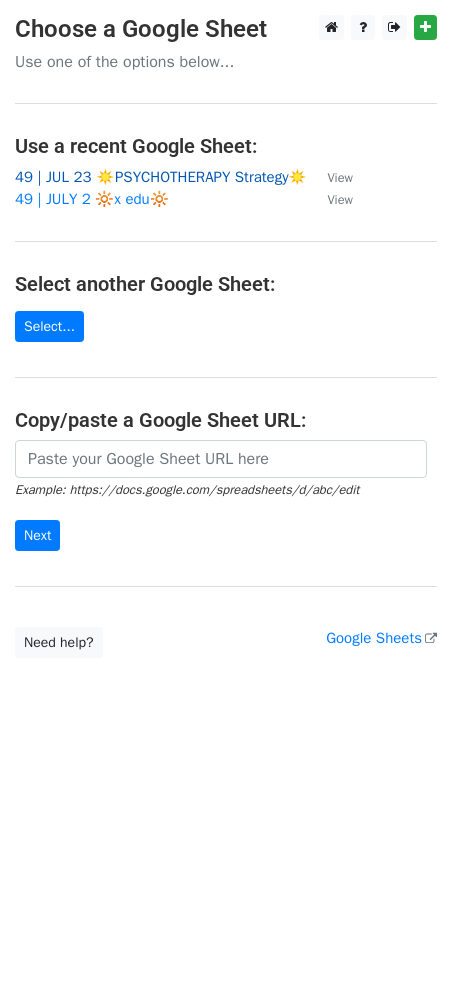 click on "49 | JUL 23 ☀️PSYCHOTHERAPY Strategy☀️" at bounding box center [161, 177] 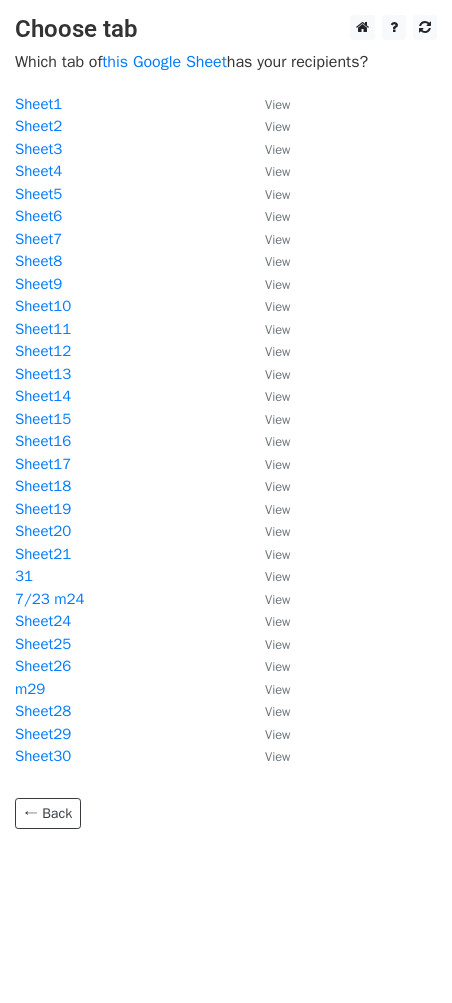 scroll, scrollTop: 0, scrollLeft: 0, axis: both 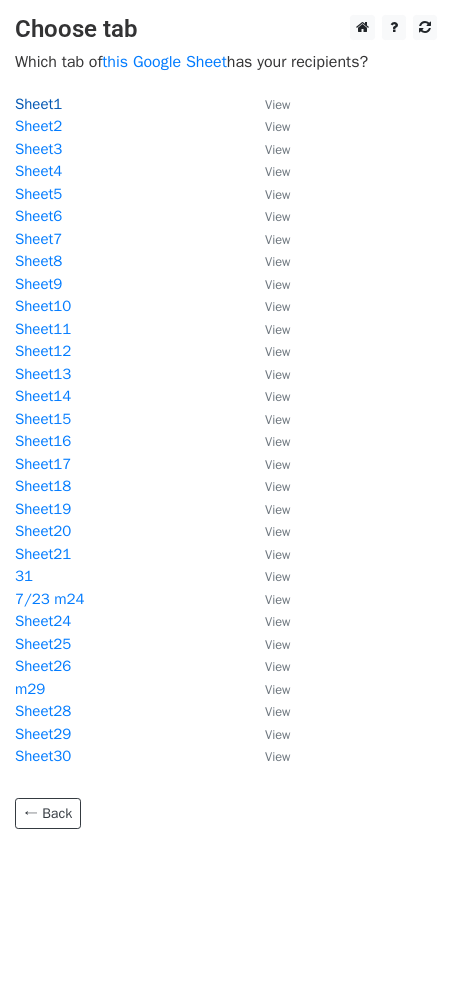 click on "Sheet1" at bounding box center [38, 104] 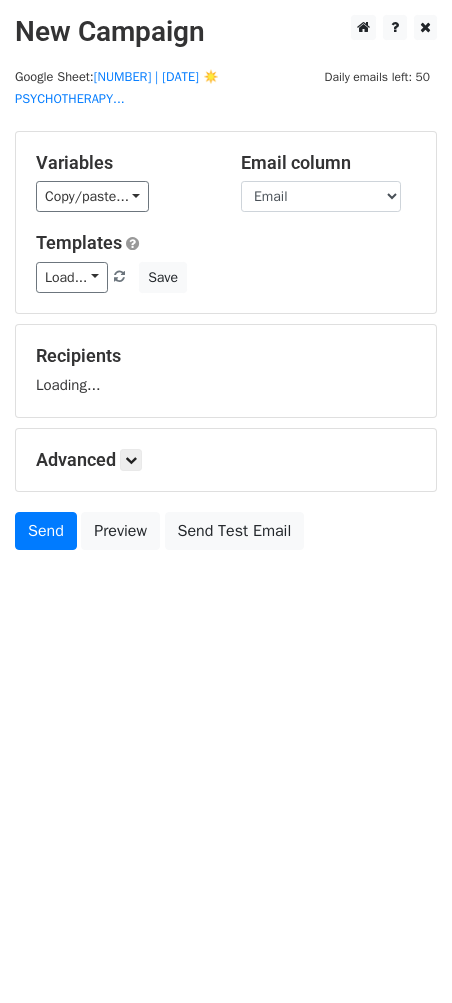 scroll, scrollTop: 0, scrollLeft: 0, axis: both 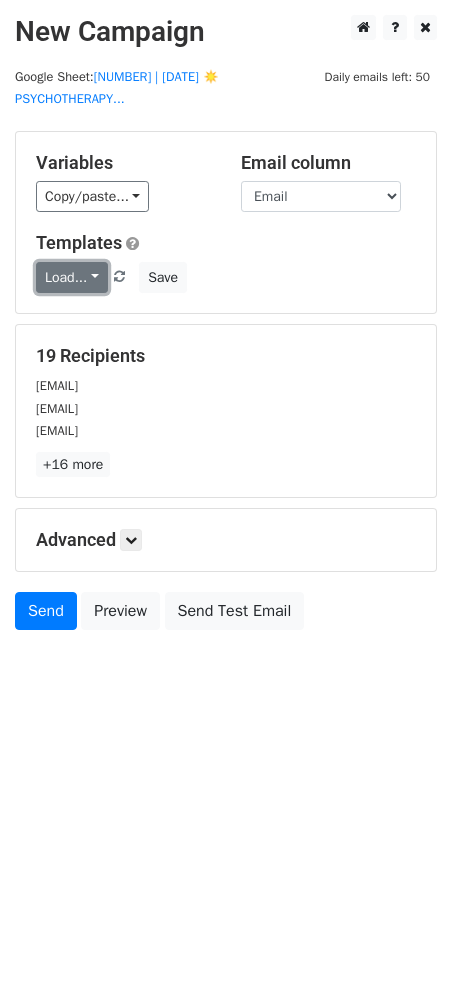 click on "Load..." at bounding box center (72, 277) 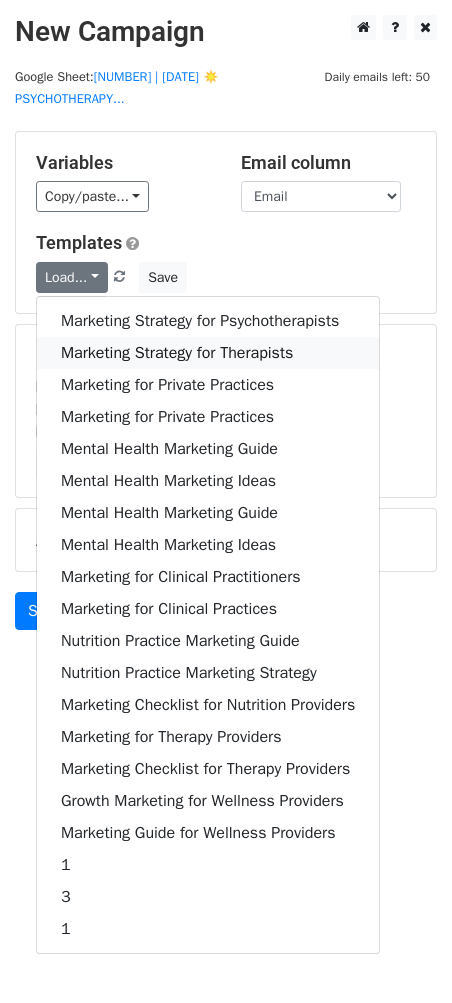 click on "Marketing Strategy for Therapists" at bounding box center (208, 353) 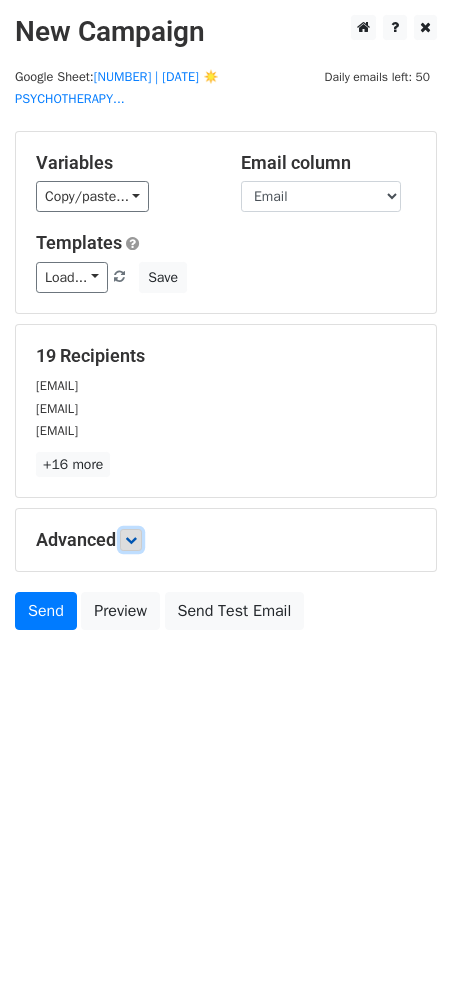click at bounding box center (131, 540) 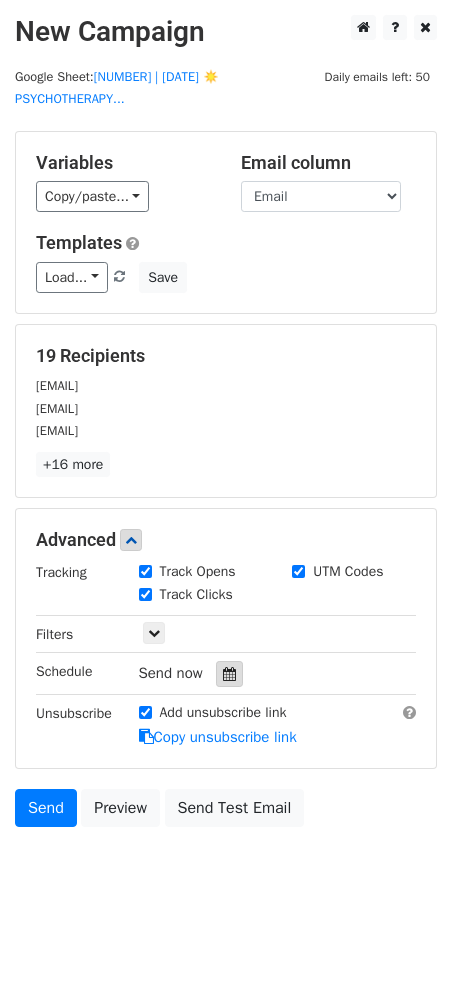 click at bounding box center (229, 674) 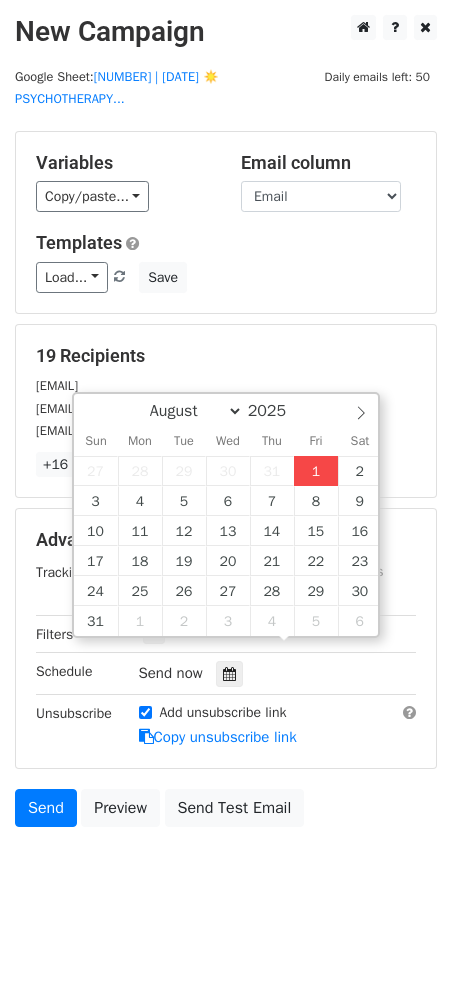 type on "2025-08-01 12:00" 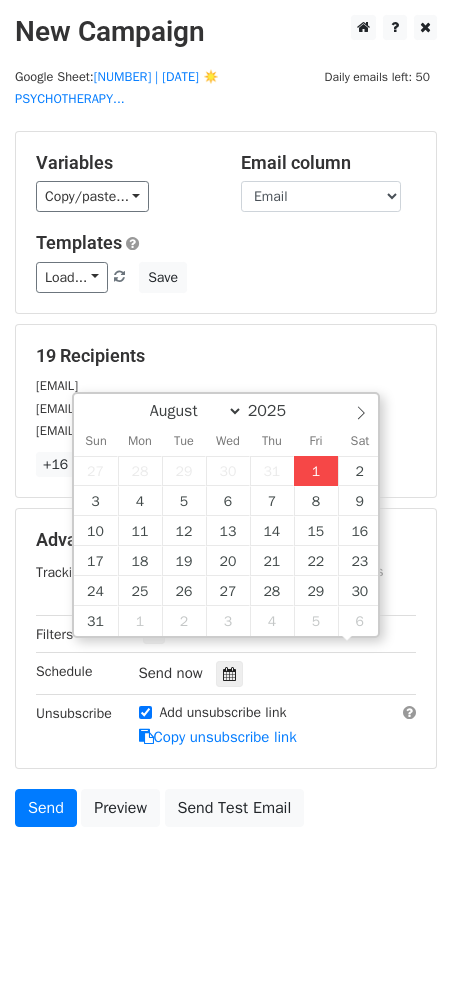 scroll, scrollTop: 1, scrollLeft: 0, axis: vertical 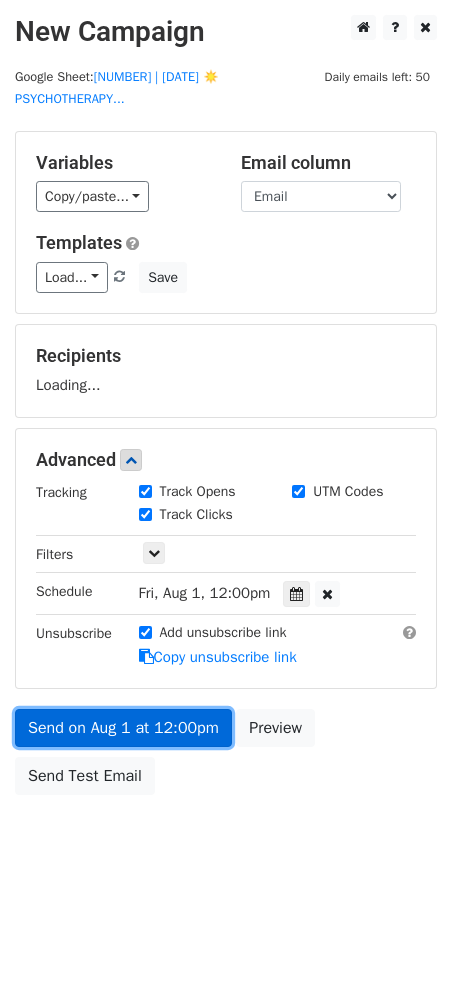 click on "Send on Aug 1 at 12:00pm" at bounding box center (123, 728) 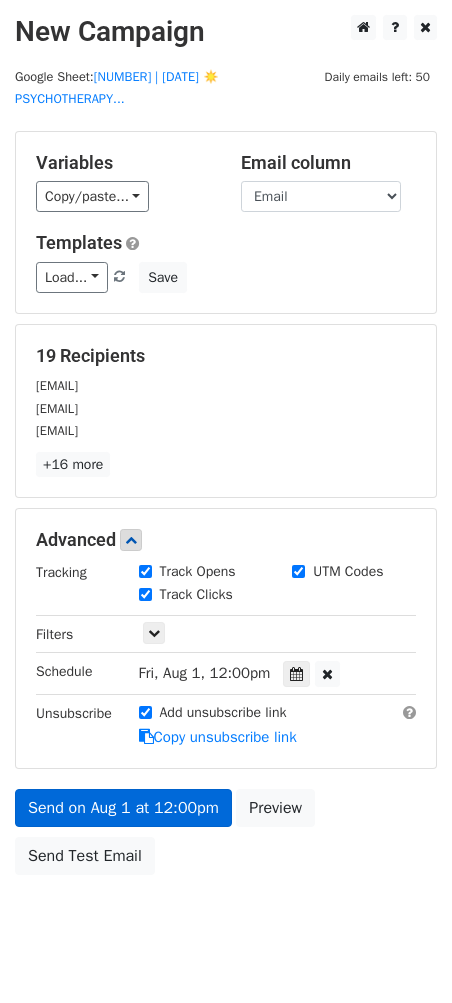 click on "Send on Aug 1 at 12:00pm
Preview
Send Test Email" at bounding box center [226, 837] 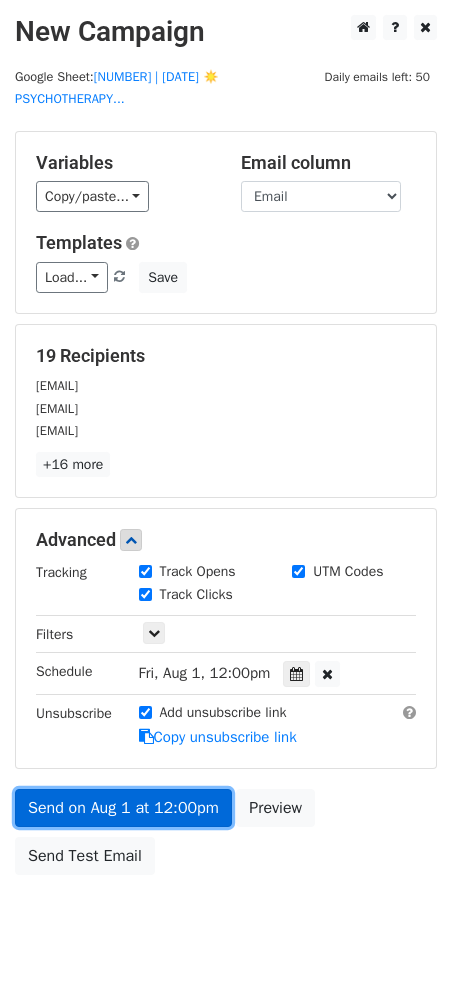 click on "Send on Aug 1 at 12:00pm" at bounding box center (123, 808) 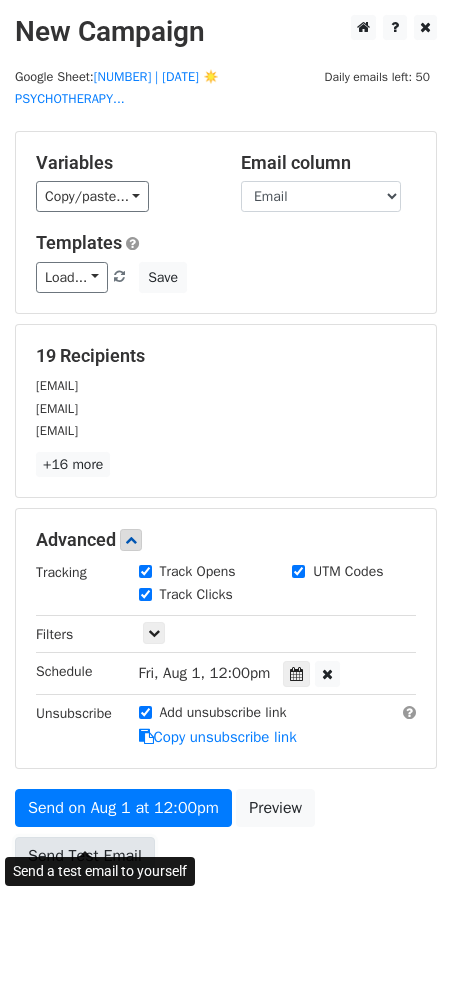 click on "Send Test Email" at bounding box center [85, 856] 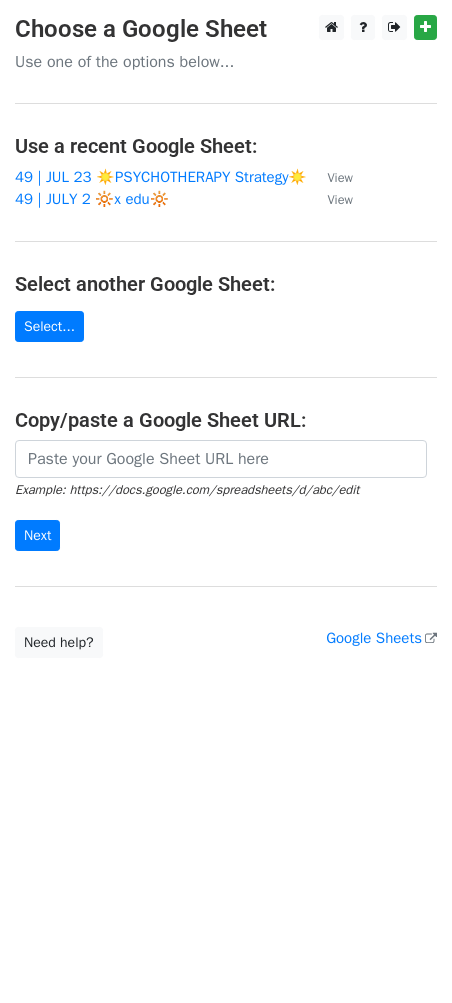 scroll, scrollTop: 0, scrollLeft: 0, axis: both 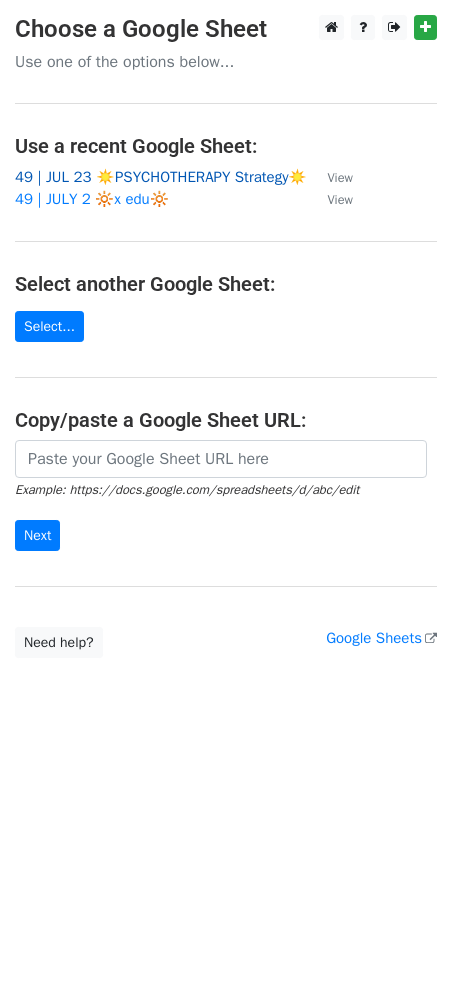 click on "49 | JUL 23 ☀️PSYCHOTHERAPY Strategy☀️" at bounding box center (161, 177) 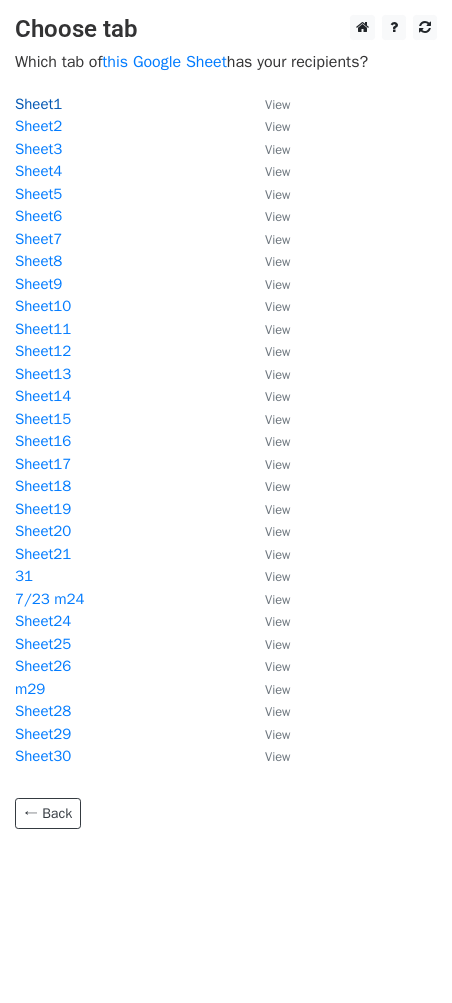 scroll, scrollTop: 0, scrollLeft: 0, axis: both 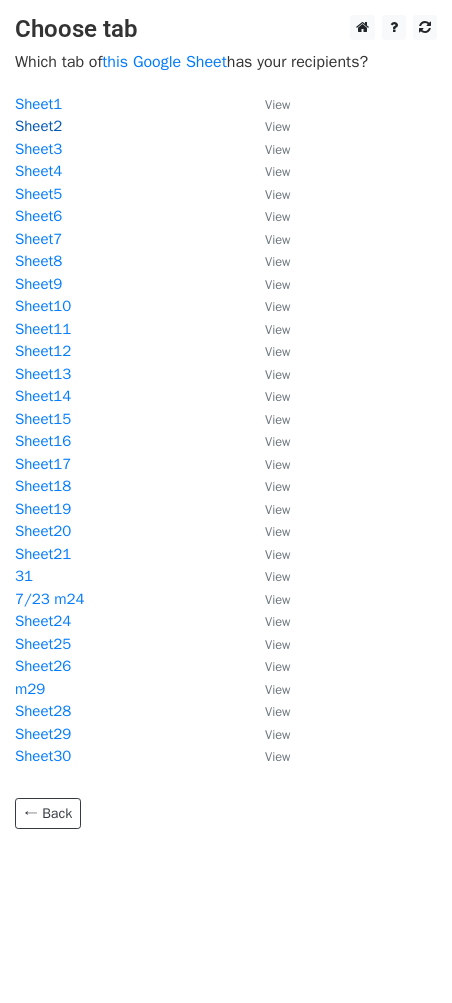 click on "Sheet2" at bounding box center [38, 126] 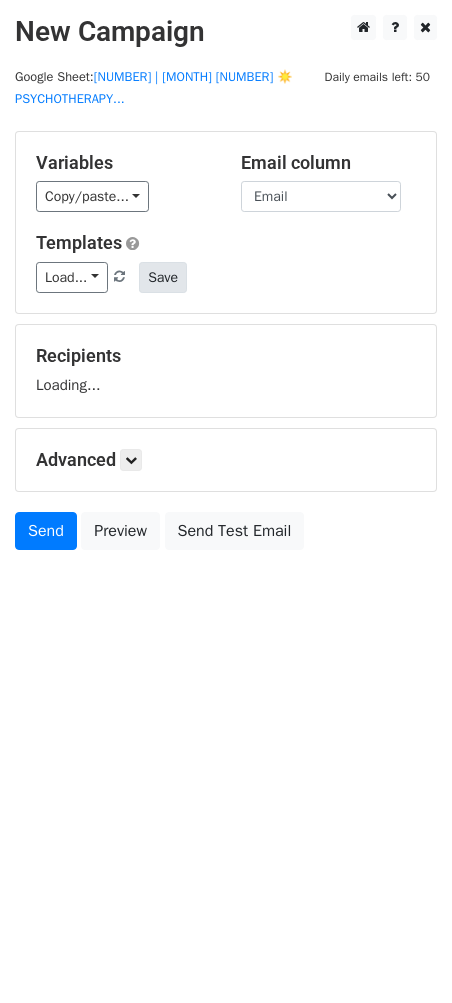 scroll, scrollTop: 0, scrollLeft: 0, axis: both 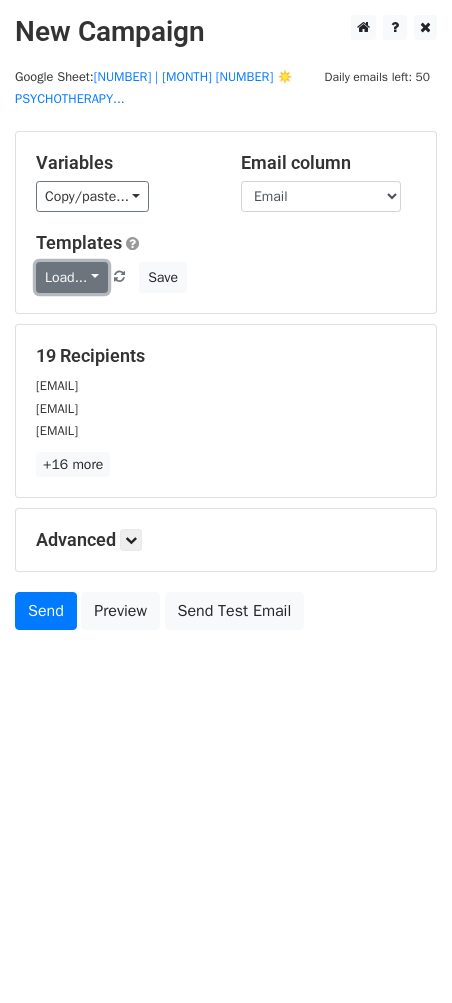 click on "Load..." at bounding box center (72, 277) 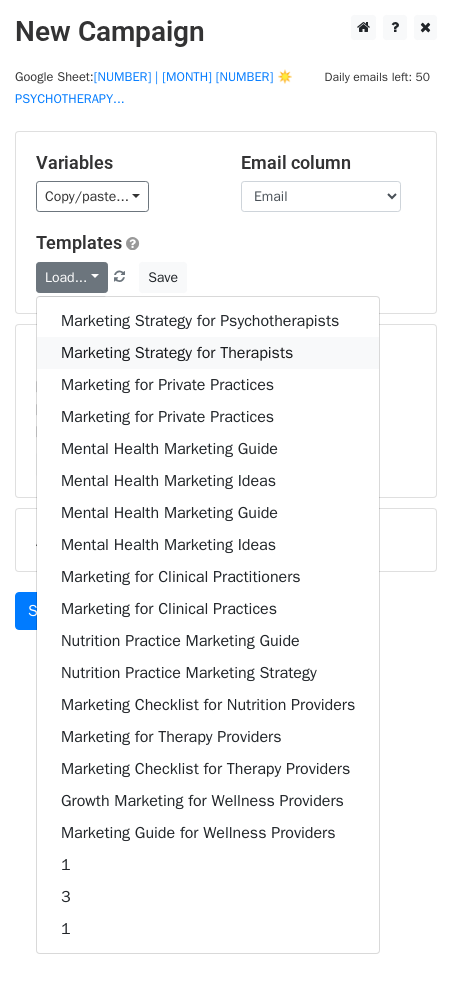 click on "Marketing Strategy for Therapists" at bounding box center (208, 353) 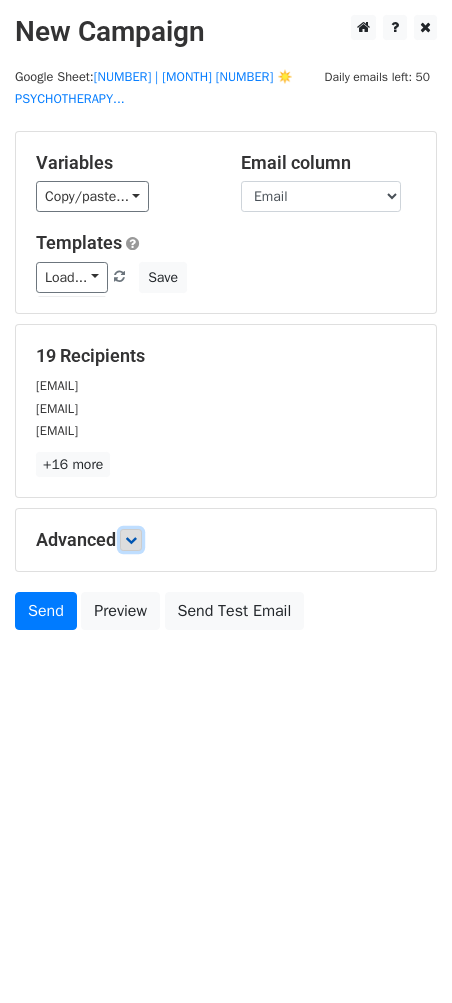 click at bounding box center [131, 540] 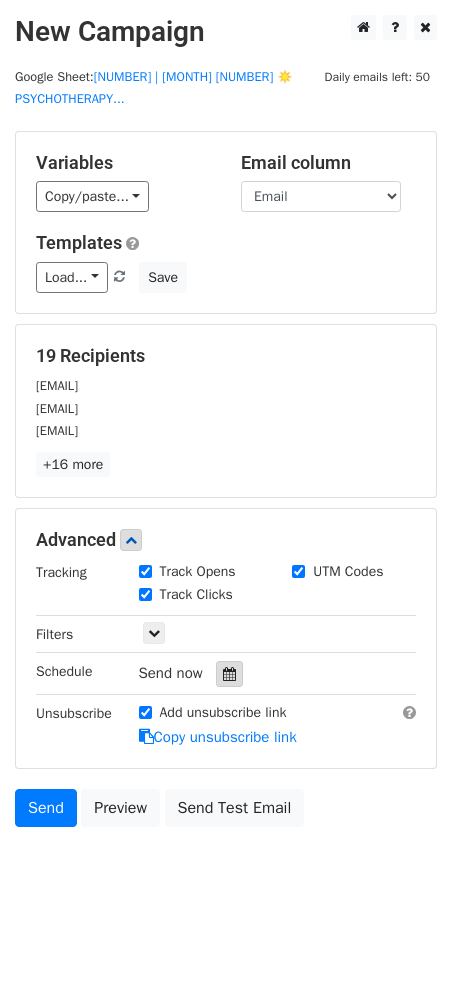 click at bounding box center [229, 674] 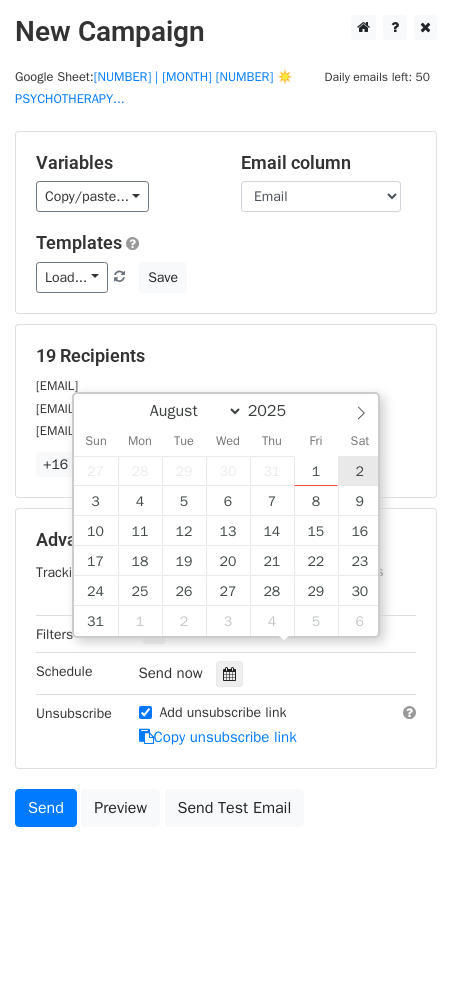 type on "2025-08-02 12:00" 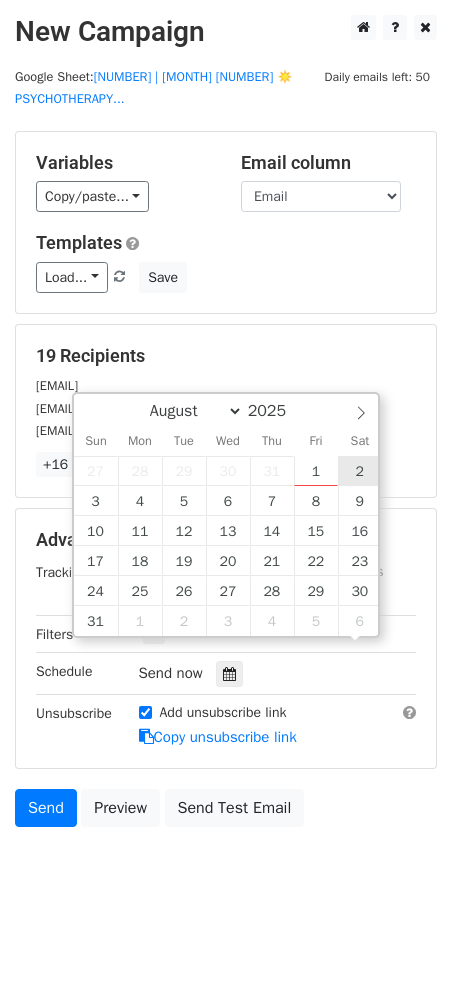 scroll, scrollTop: 1, scrollLeft: 0, axis: vertical 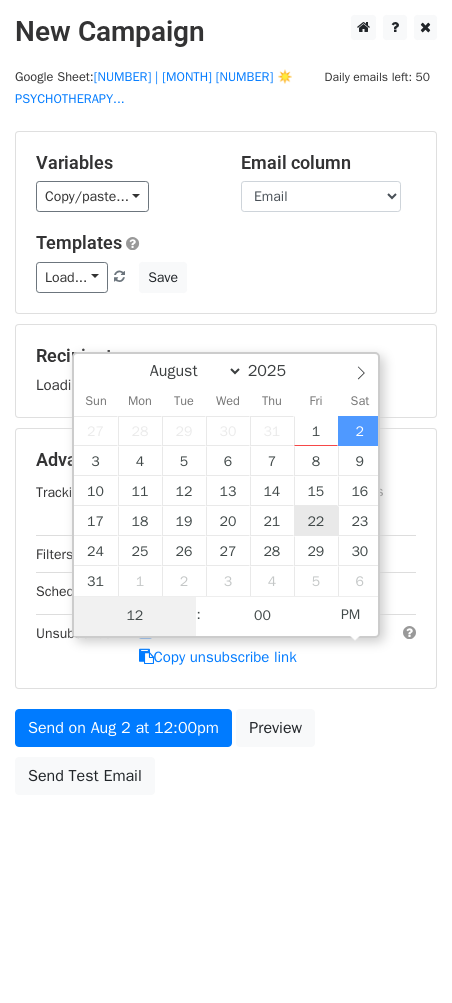 type on "1" 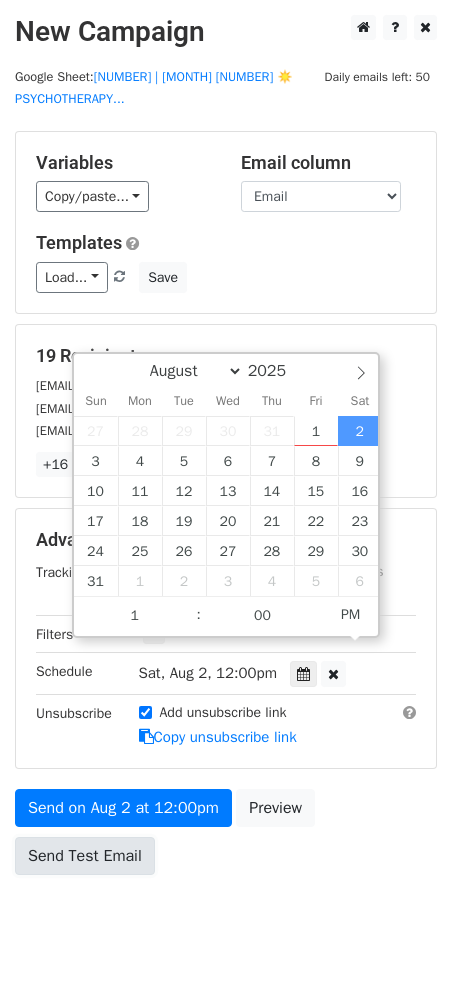 type on "2025-08-02 13:00" 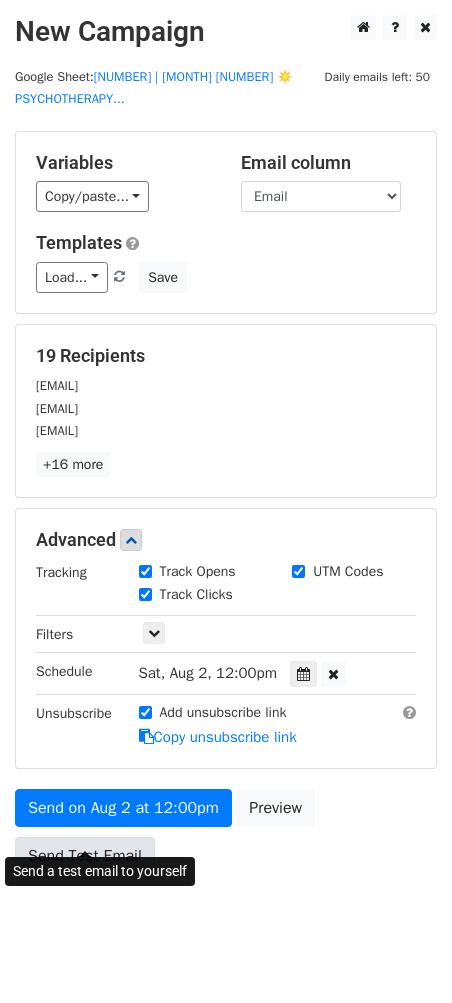 click on "Send Test Email" at bounding box center (85, 856) 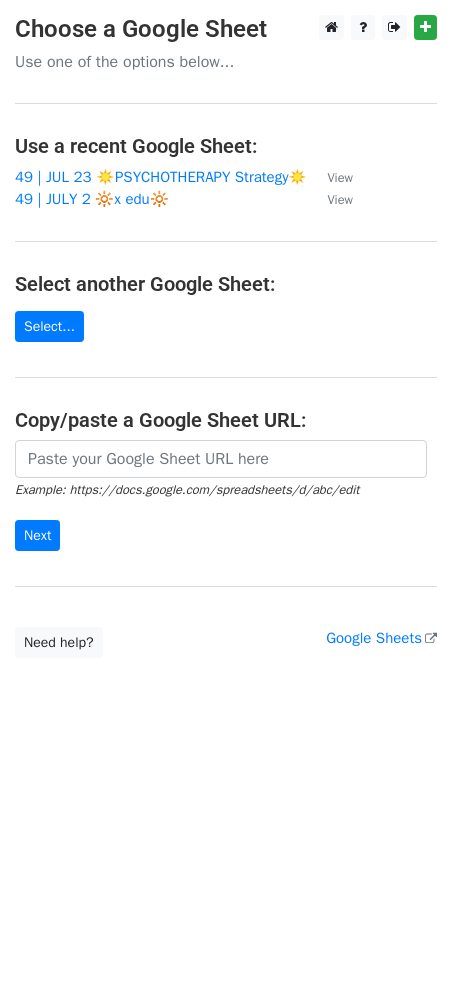 scroll, scrollTop: 0, scrollLeft: 0, axis: both 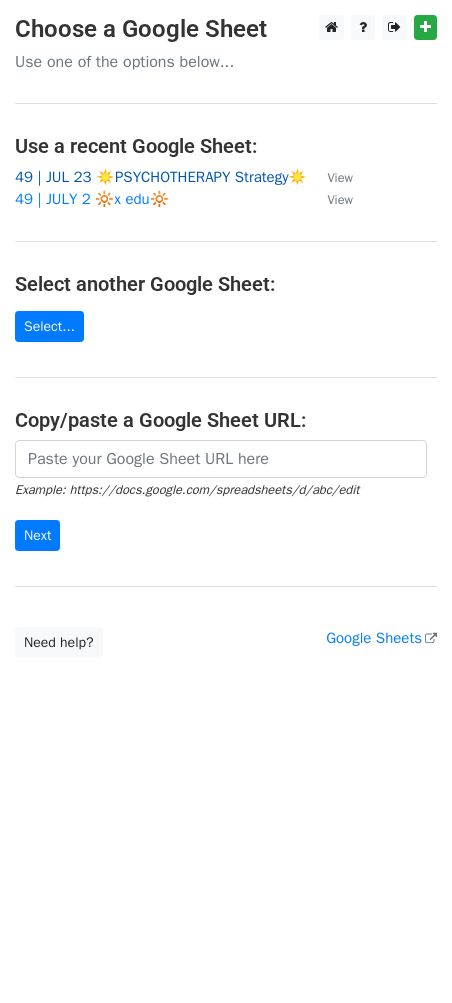 click on "49 | JUL 23 ☀️PSYCHOTHERAPY Strategy☀️" at bounding box center (161, 177) 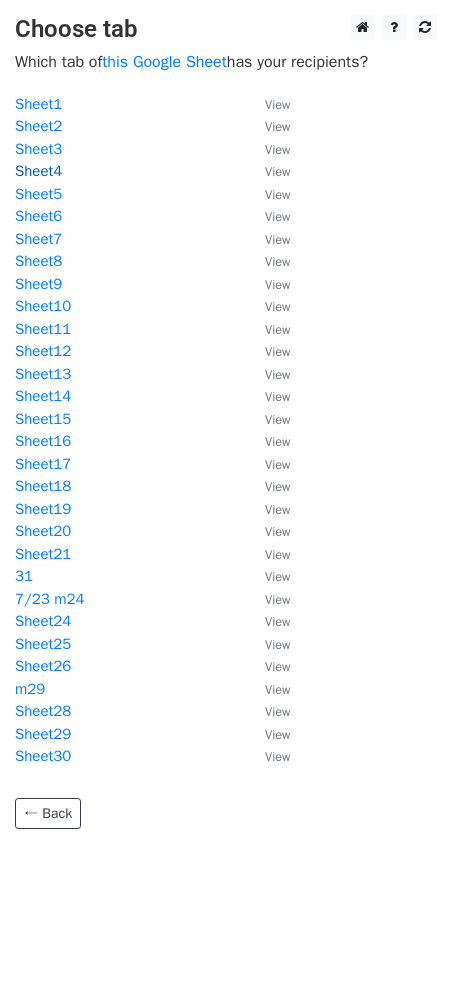 scroll, scrollTop: 0, scrollLeft: 0, axis: both 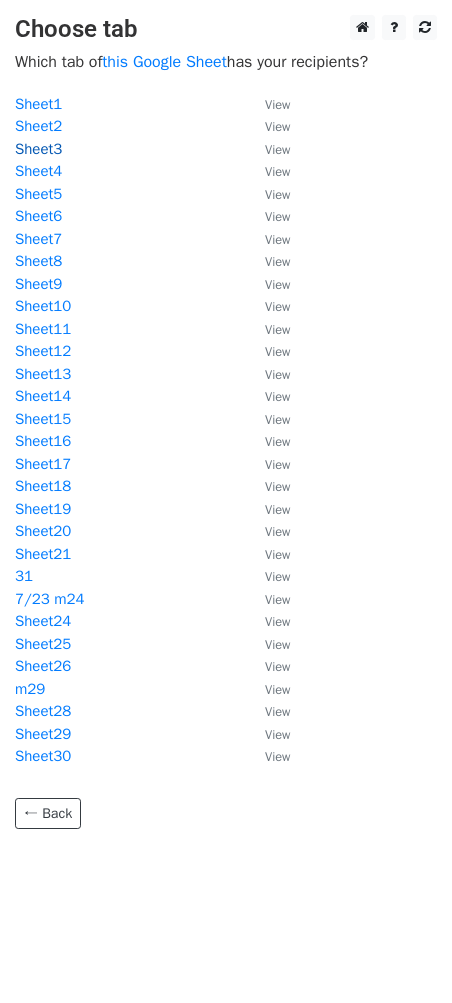 click on "Sheet3" at bounding box center (38, 149) 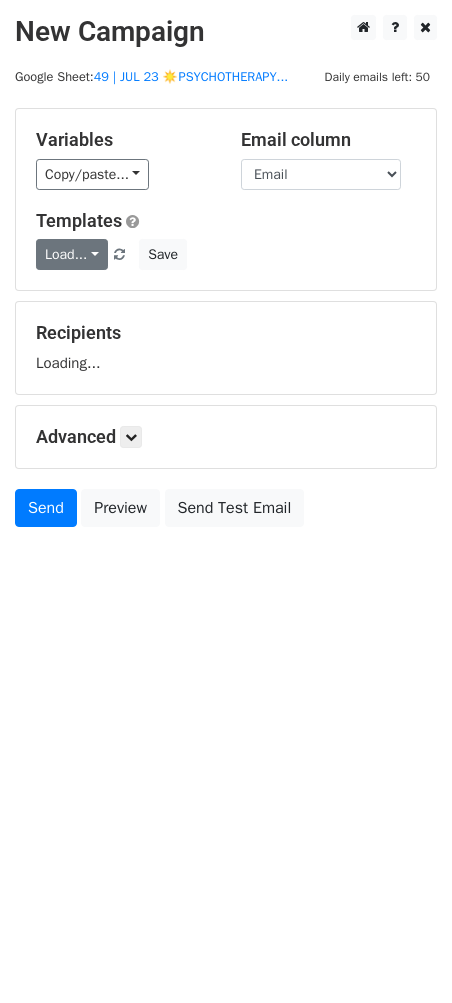 scroll, scrollTop: 0, scrollLeft: 0, axis: both 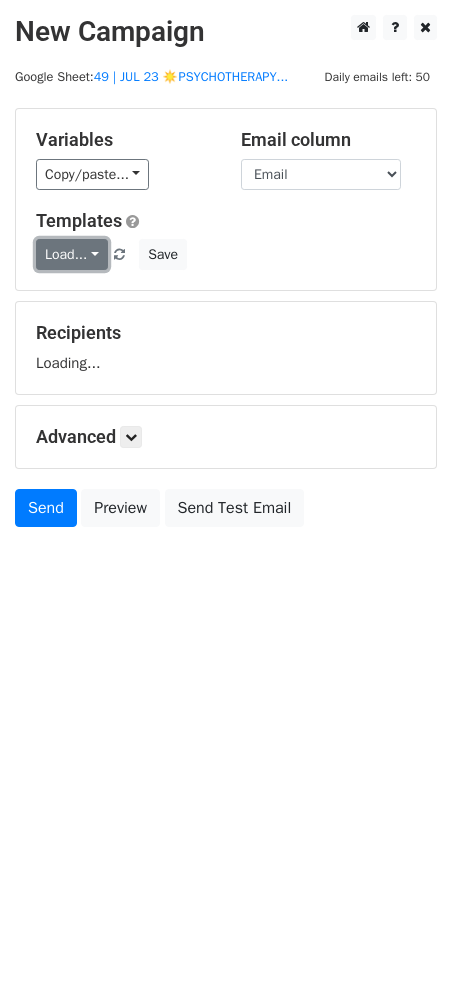 click on "Load..." at bounding box center [72, 254] 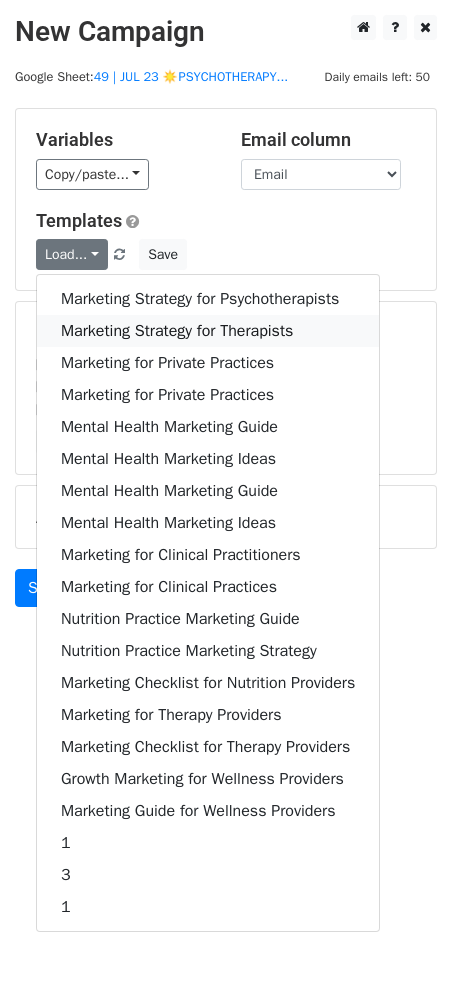 click on "Marketing Strategy for Therapists" at bounding box center (208, 331) 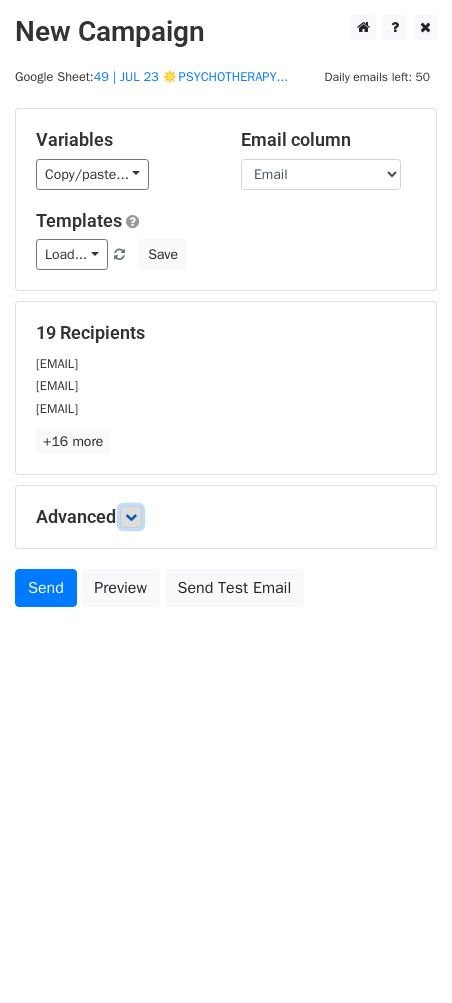 click at bounding box center [131, 517] 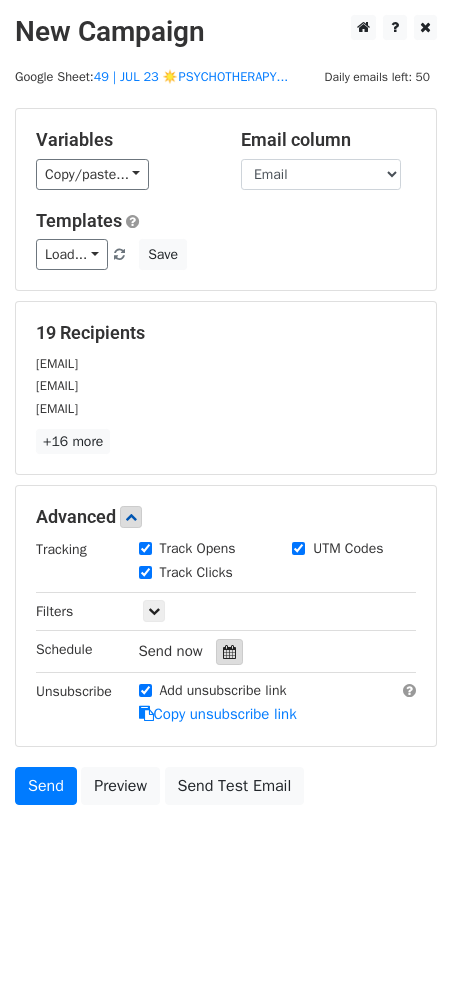 click at bounding box center (229, 652) 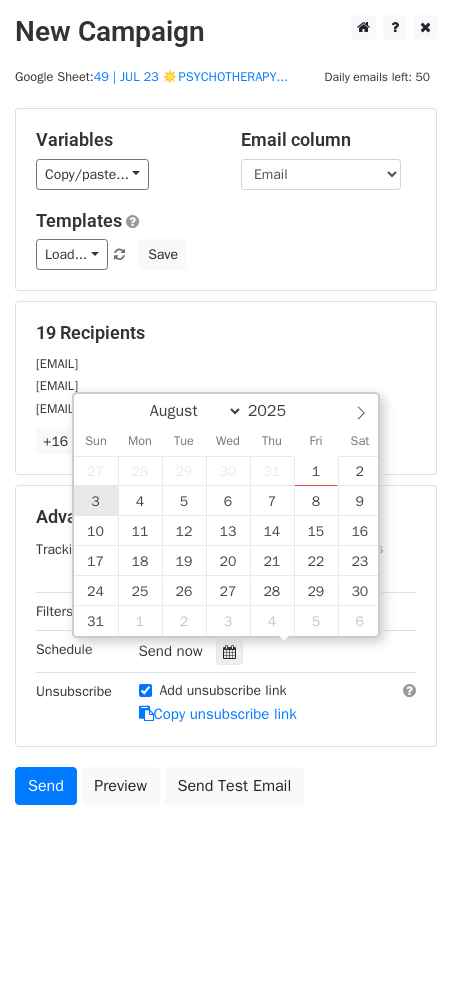 type on "2025-08-03 12:00" 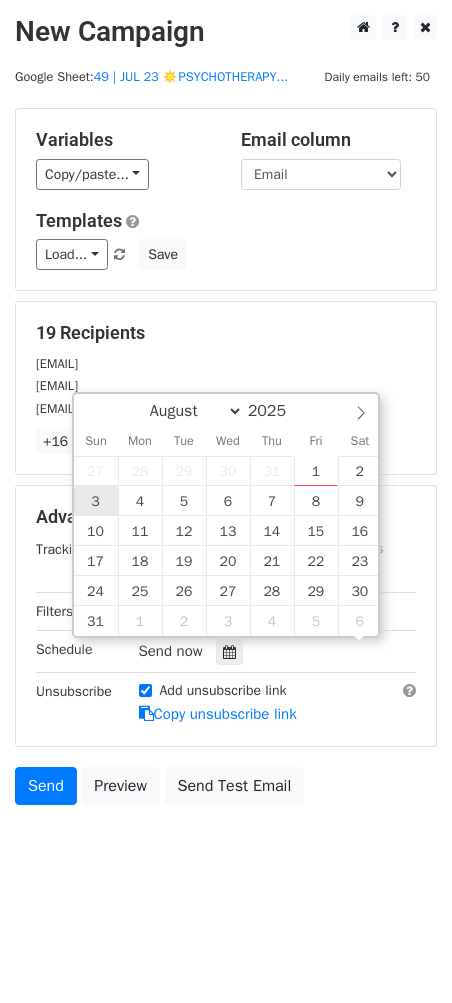 scroll, scrollTop: 1, scrollLeft: 0, axis: vertical 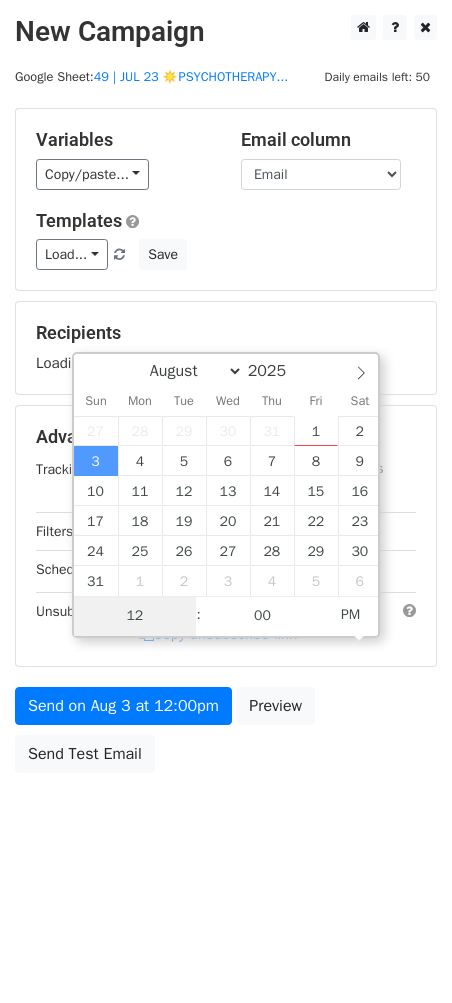 type on "1" 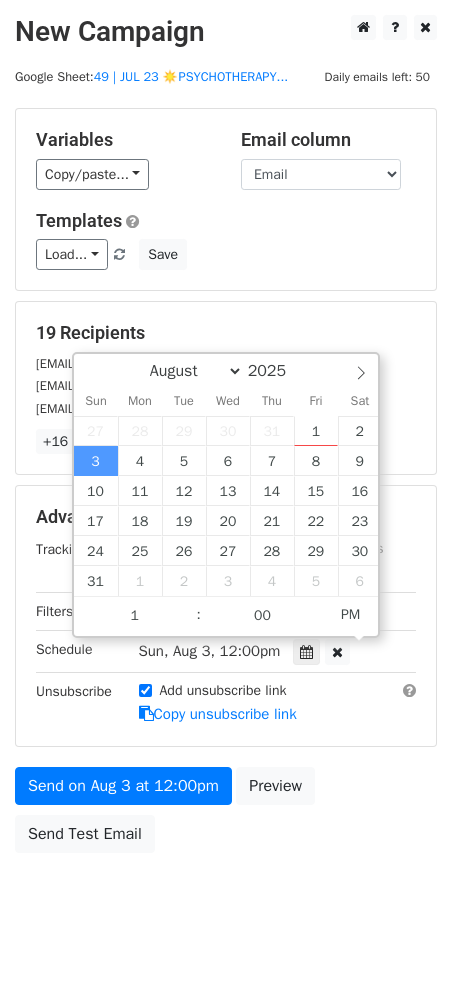 type on "[DATE] [TIME]" 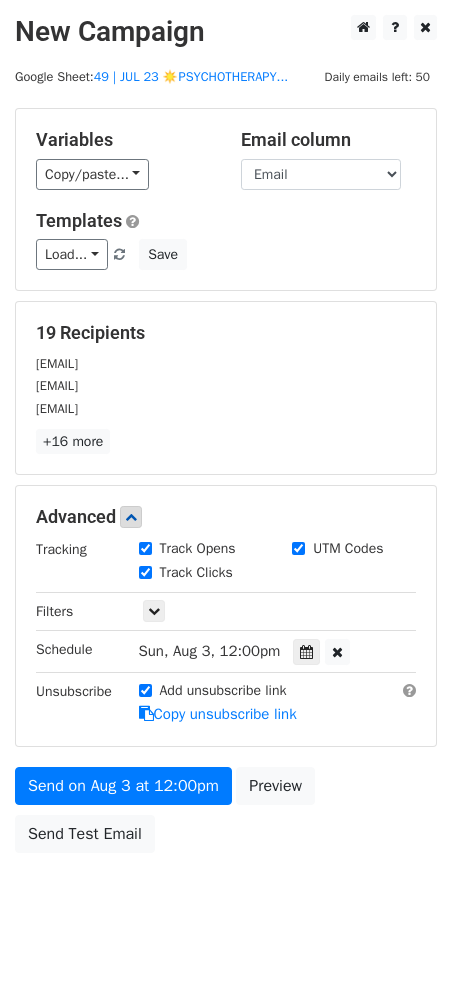 click on "Send on [DATE] at [TIME]
Preview
Send Test Email" at bounding box center (226, 815) 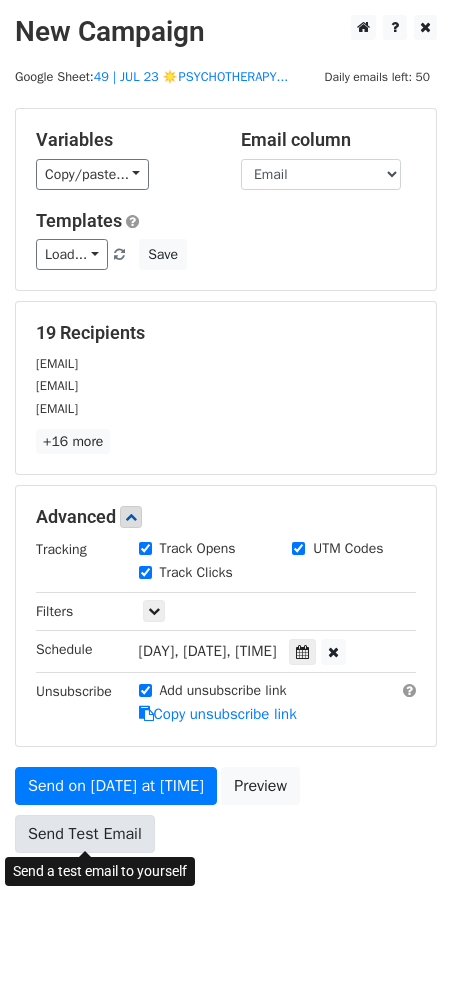 click on "New Campaign
Daily emails left: 50
Google Sheet:
49 | JUL 23 ☀️PSYCHOTHERAPY...
Variables
Copy/paste...
{{Name}}
{{Email}}
Email column
Name
Email
Templates
Load...
Marketing Strategy for Psychotherapists
Marketing Strategy for Therapists
Marketing for Private Practices
Marketing for Private Practices
Mental Health Marketing Guide
Mental Health Marketing Ideas
Mental Health Marketing Guide
Mental Health Marketing Ideas
Marketing for Clinical Practitioners
Marketing for Clinical Practices
Nutrition Practice Marketing Guide
Nutrition Practice Marketing Strategy
Marketing Checklist for Nutrition Providers
Marketing for Therapy Providers
Marketing Checklist for Therapy Providers
Growth Marketing for Wellness Providers
Marketing Guide for Wellness Providers
1
3
1
Save
19 Recipients
[EMAIL]" at bounding box center (226, 479) 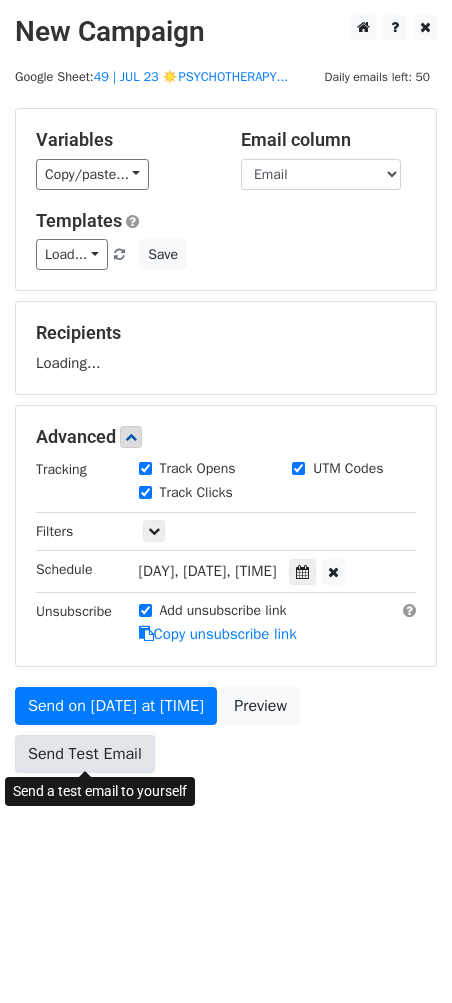 click on "Send Test Email" at bounding box center (85, 754) 